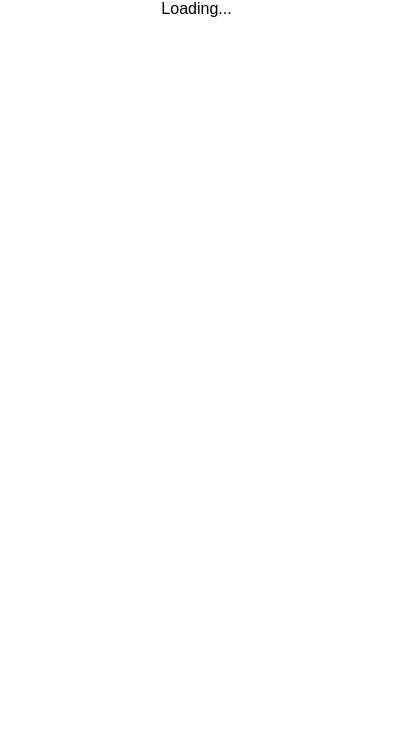 scroll, scrollTop: 0, scrollLeft: 0, axis: both 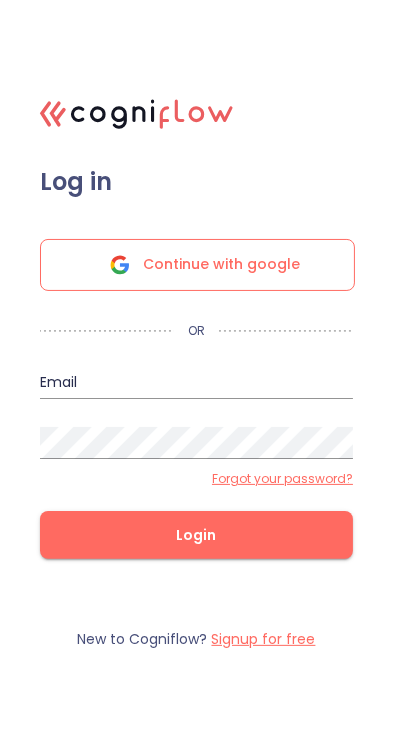 click on "Continue with google" at bounding box center (222, 265) 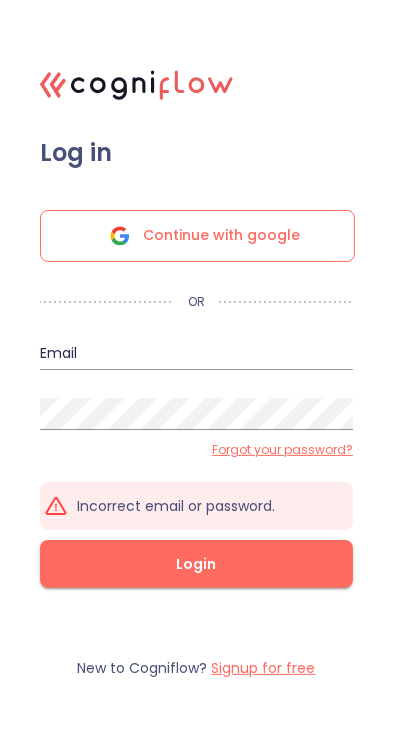 scroll, scrollTop: 22, scrollLeft: 0, axis: vertical 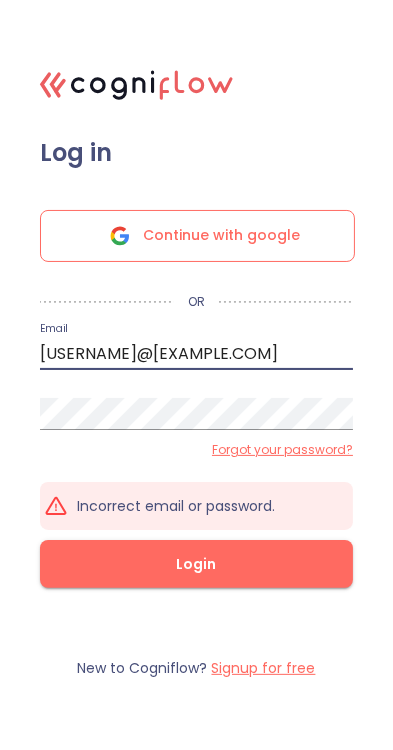 type on "[USERNAME]@[DOMAIN]" 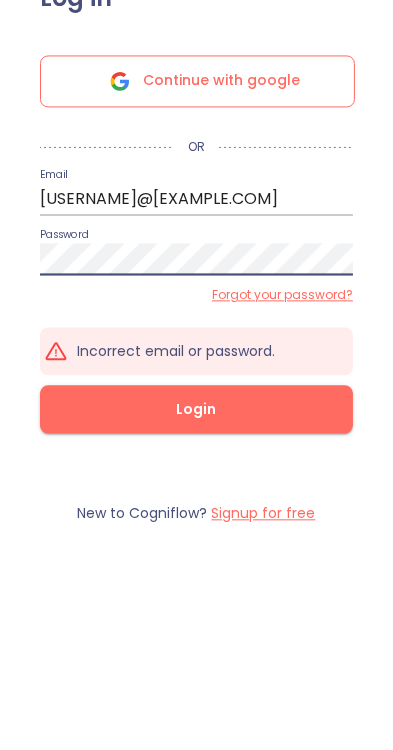 scroll, scrollTop: 22, scrollLeft: 0, axis: vertical 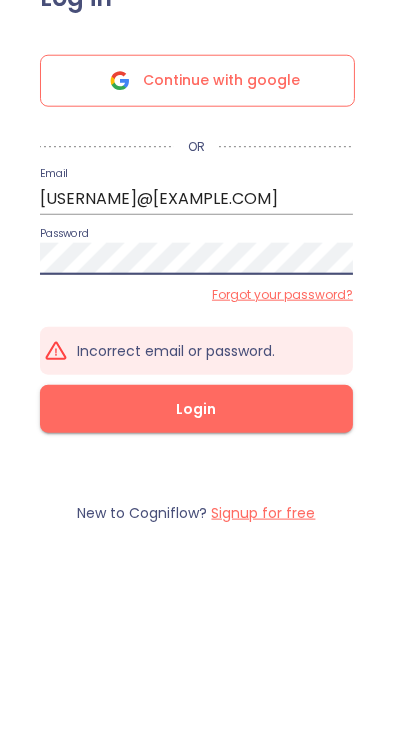 click on "Login" at bounding box center (196, 564) 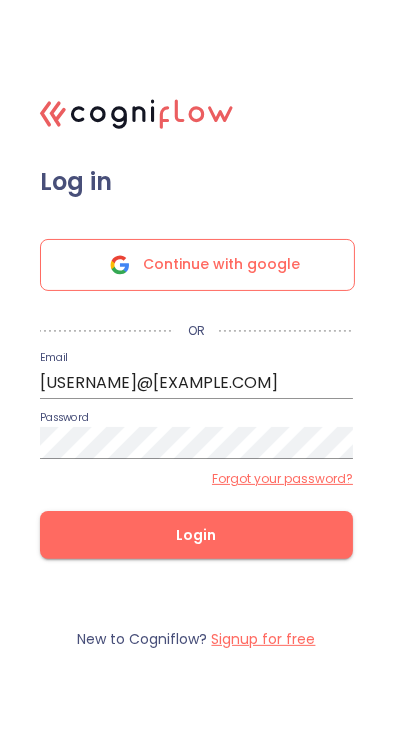 scroll, scrollTop: 22, scrollLeft: 0, axis: vertical 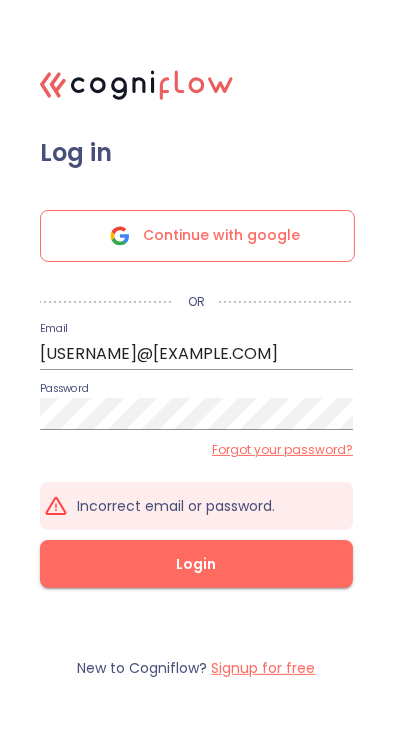 click on "Login" at bounding box center (196, 564) 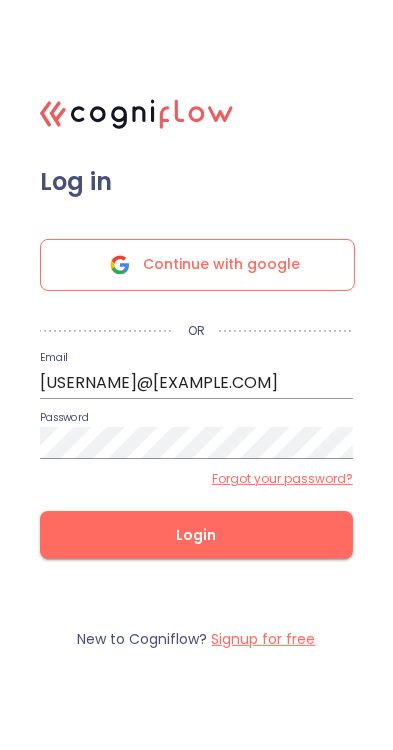 click on "New to Cogniflow?   Signup for free" at bounding box center (196, 639) 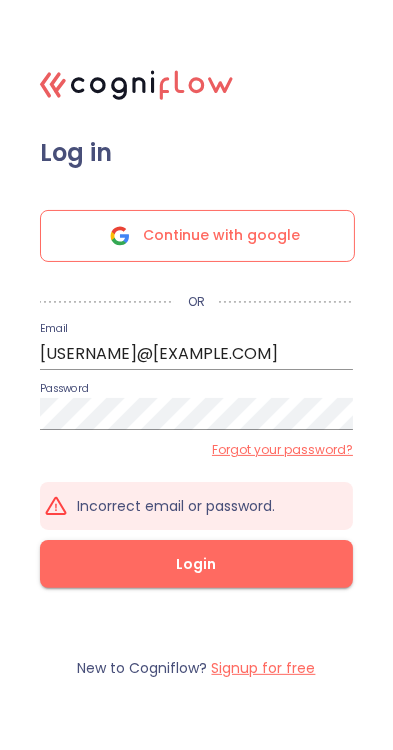 click on "Login" at bounding box center (196, 564) 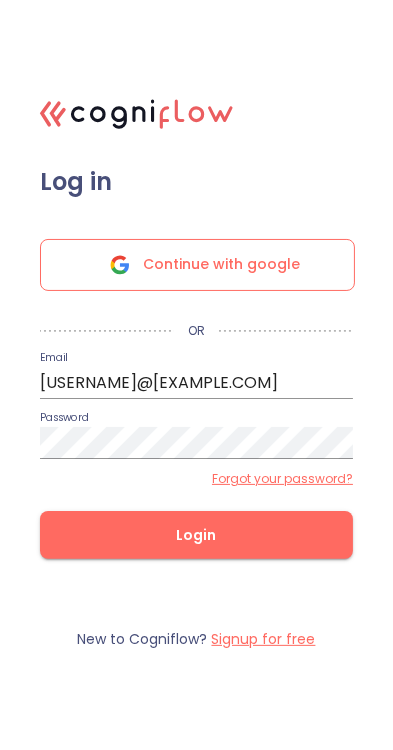 scroll, scrollTop: 22, scrollLeft: 0, axis: vertical 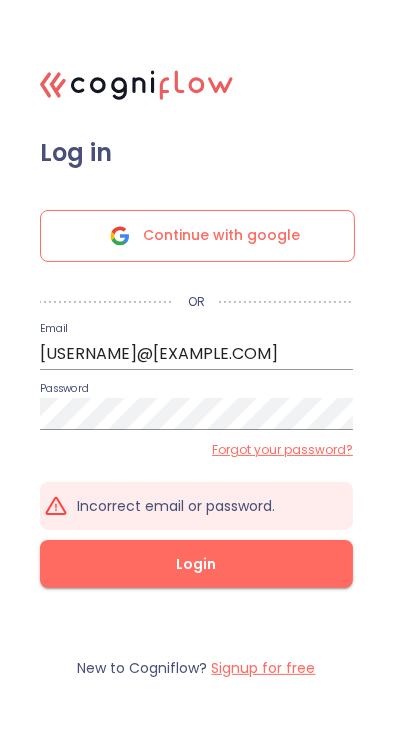 click on "Login" at bounding box center [196, 564] 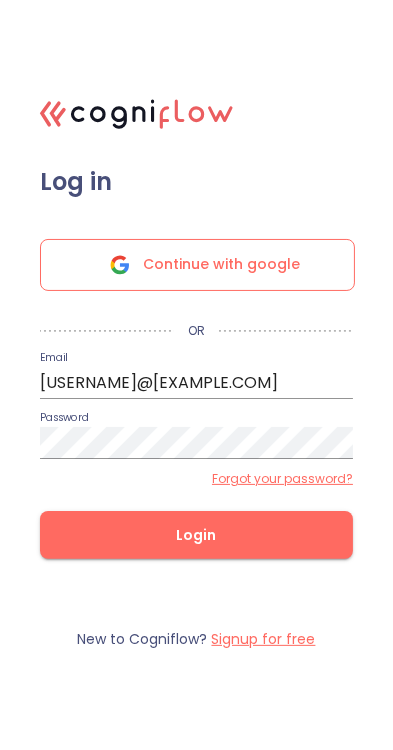 scroll, scrollTop: 22, scrollLeft: 0, axis: vertical 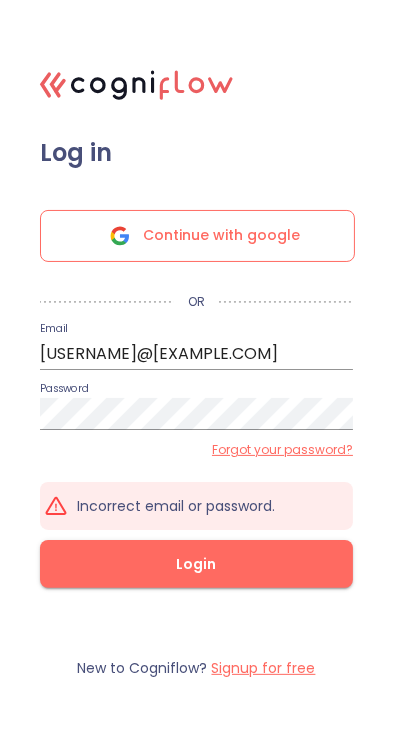 click on "Continue with google" at bounding box center (222, 236) 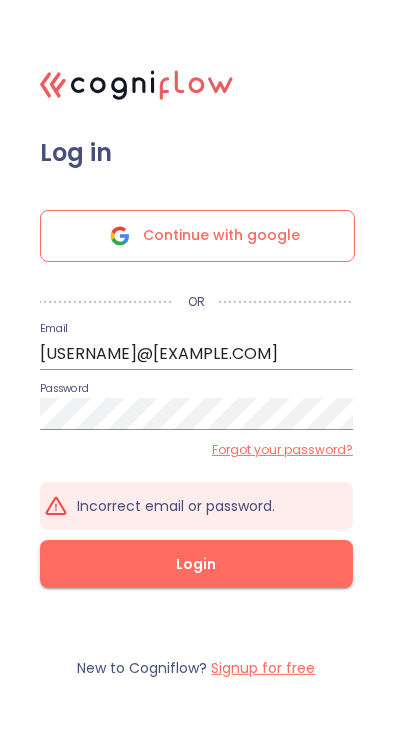 scroll, scrollTop: 22, scrollLeft: 0, axis: vertical 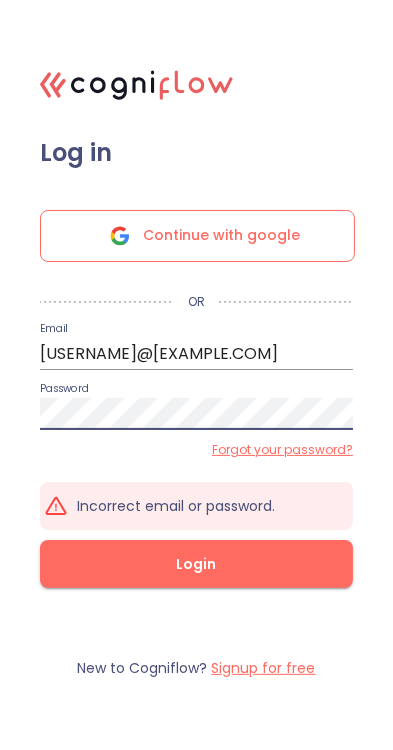 click on "Login" at bounding box center (196, 564) 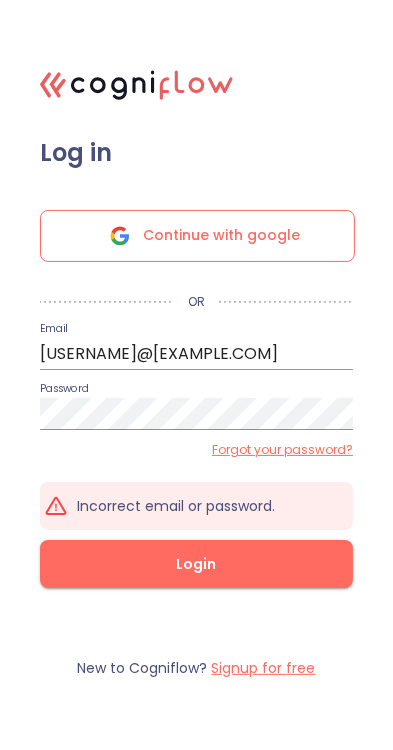 scroll, scrollTop: 22, scrollLeft: 0, axis: vertical 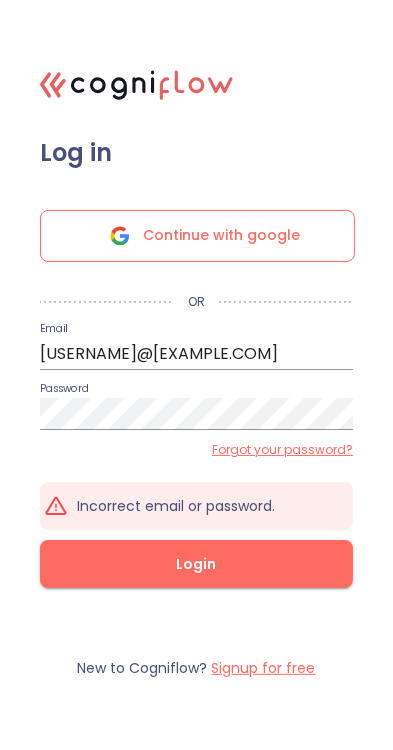 click on "Login" at bounding box center (196, 564) 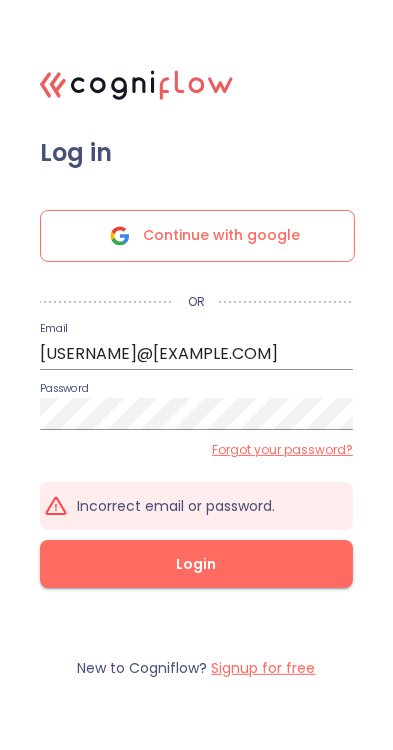 scroll, scrollTop: 22, scrollLeft: 0, axis: vertical 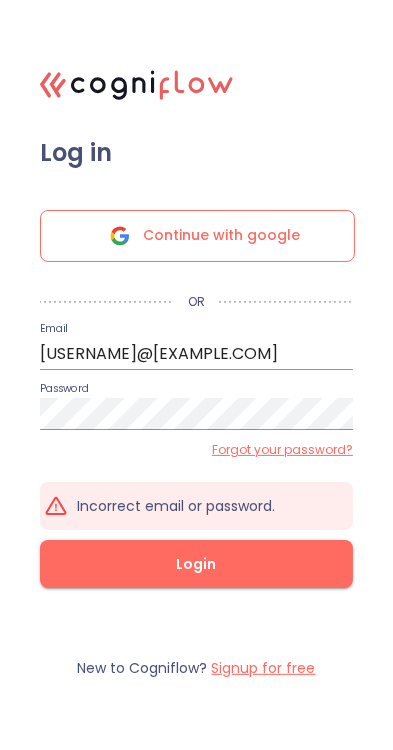 click on "Login" at bounding box center [196, 564] 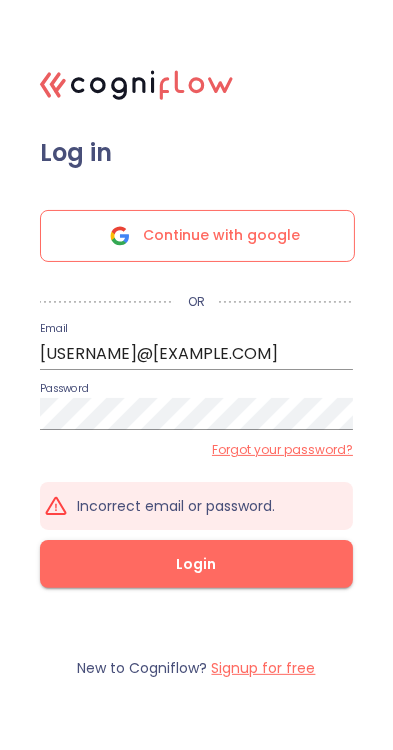 scroll, scrollTop: 22, scrollLeft: 0, axis: vertical 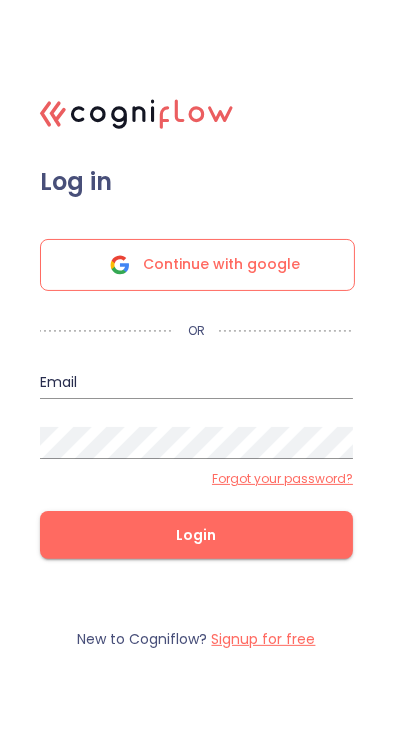 click on "Continue with google" at bounding box center (222, 265) 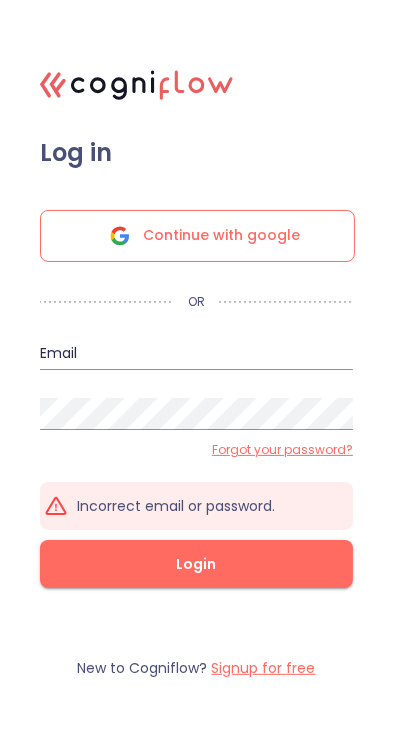 click at bounding box center (196, 354) 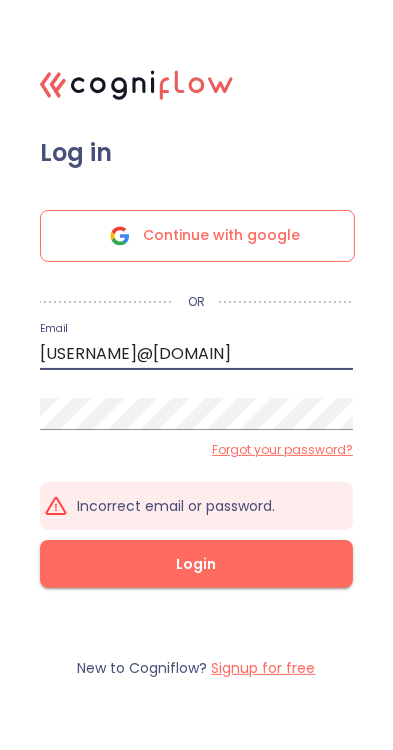 type on "jayantamistri569@gmail.com" 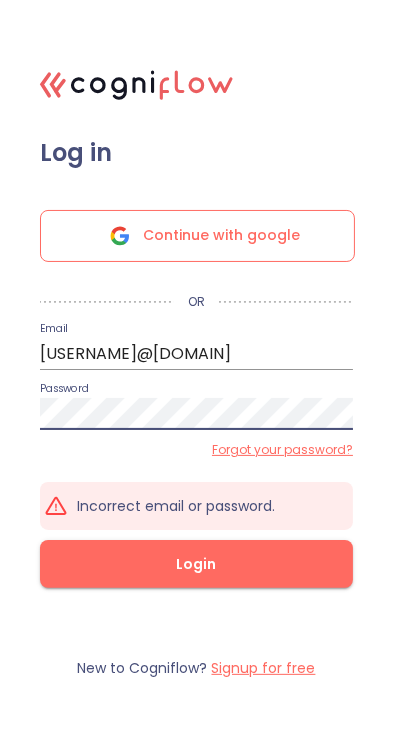 click on "Login" at bounding box center [196, 564] 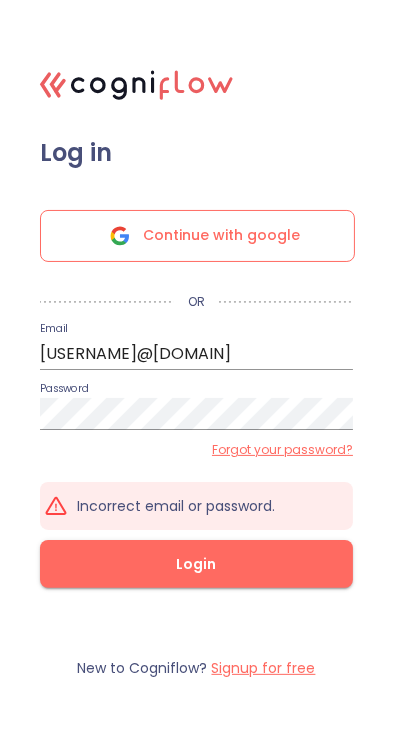 click on "Login" at bounding box center (196, 564) 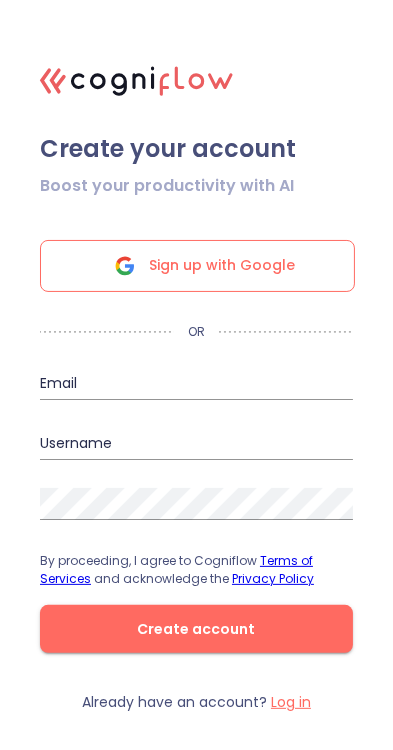 scroll, scrollTop: 52, scrollLeft: 0, axis: vertical 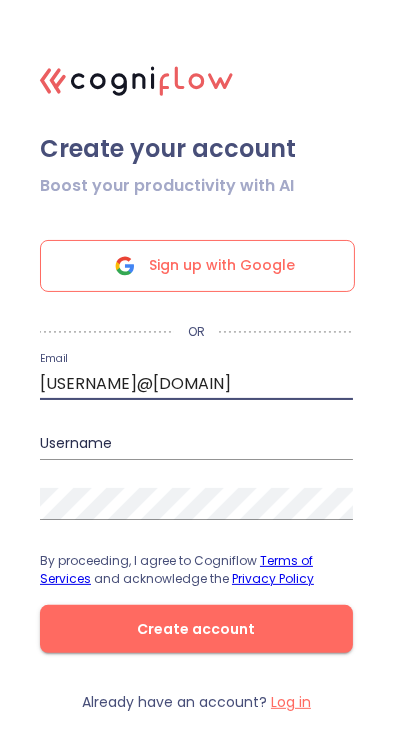 type on "jayantamistri569@gmail.com" 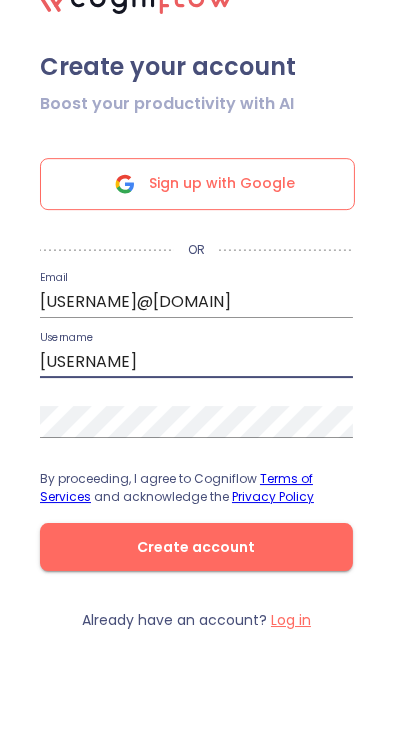 scroll, scrollTop: 52, scrollLeft: 0, axis: vertical 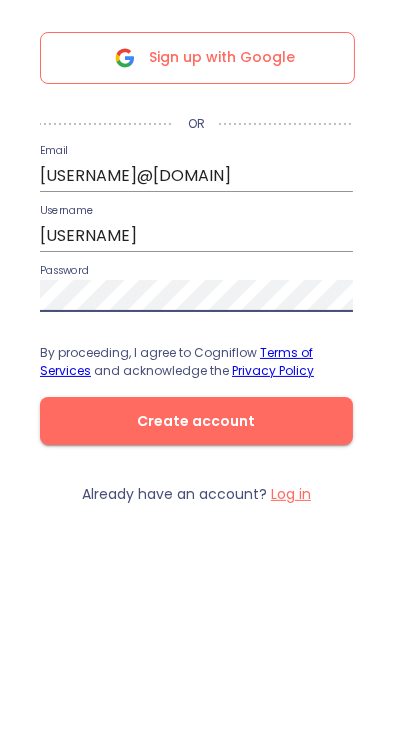 click on "Create account" 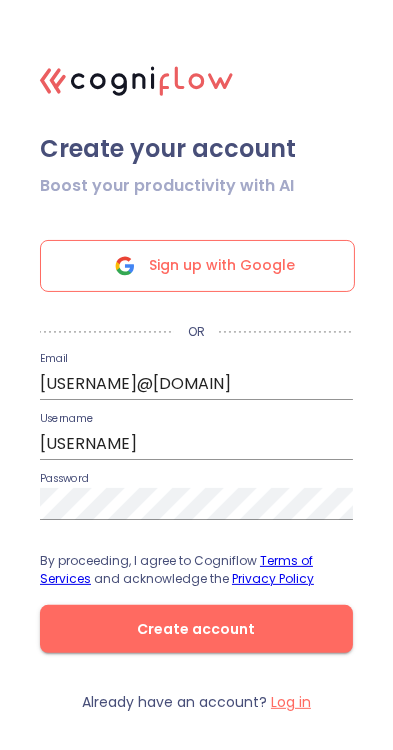 scroll, scrollTop: 20, scrollLeft: 0, axis: vertical 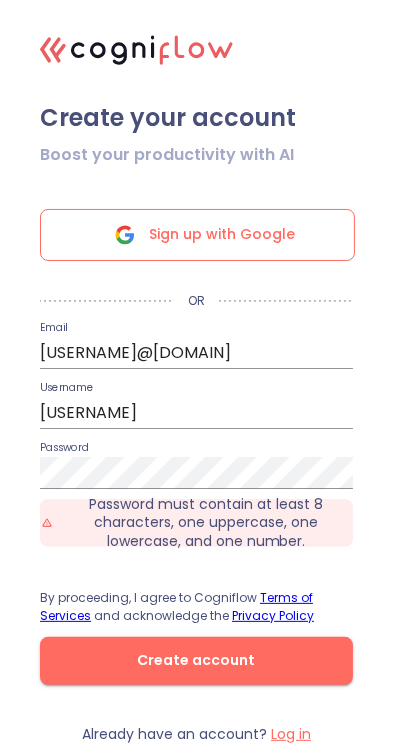 click on "Create account" at bounding box center [196, 660] 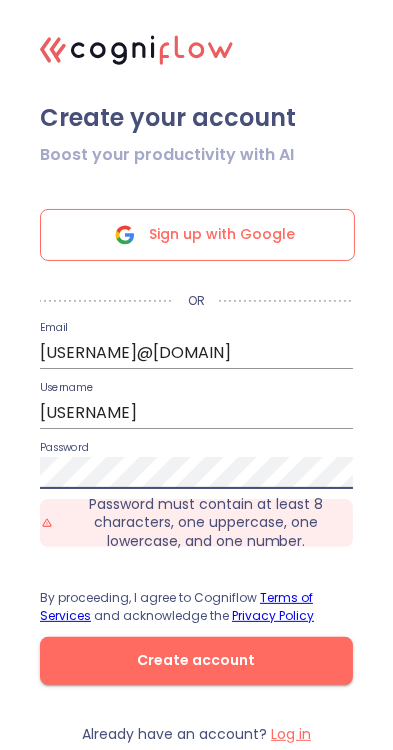 click on "Create account" at bounding box center (196, 661) 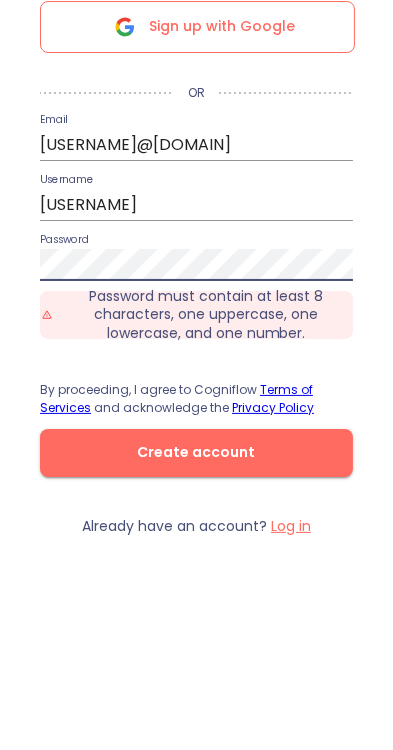 scroll, scrollTop: 49, scrollLeft: 0, axis: vertical 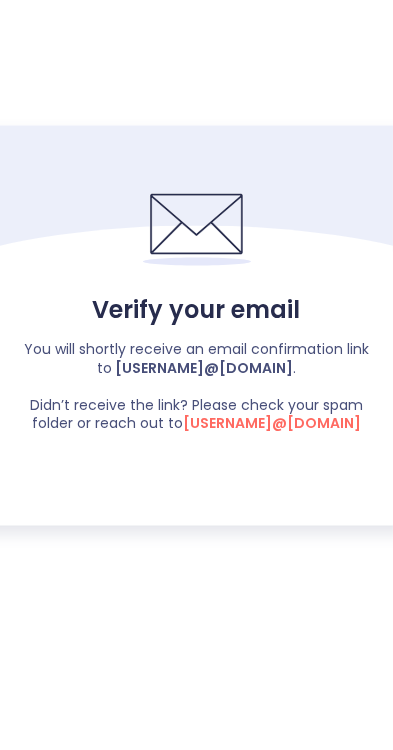 click on "support@cogniflow.ai" at bounding box center (272, 473) 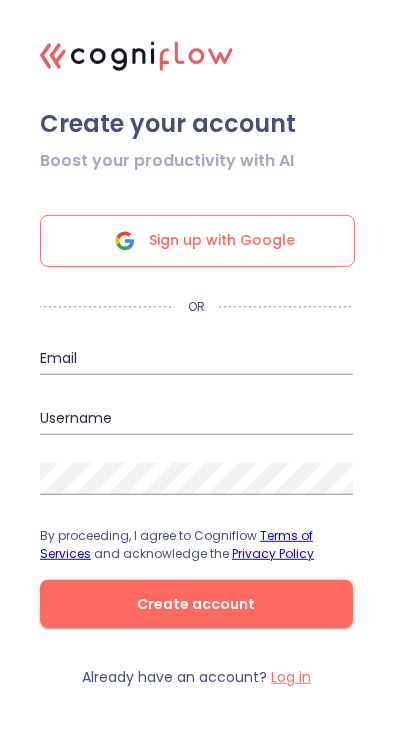 scroll, scrollTop: 49, scrollLeft: 0, axis: vertical 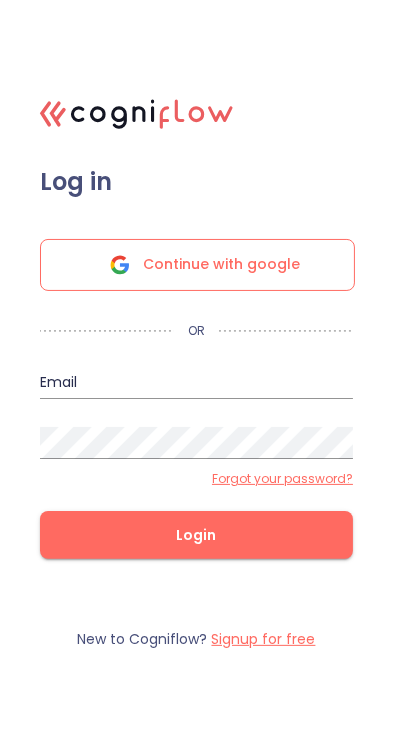 click at bounding box center (196, 383) 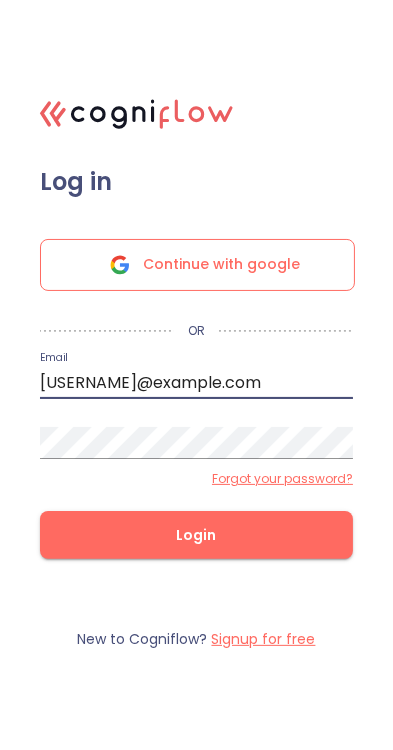 type on "jayantamistri569@gmail.com" 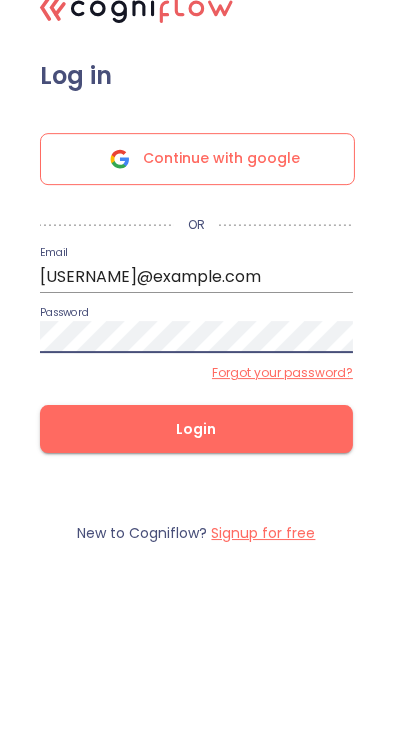click on "Login" at bounding box center [196, 535] 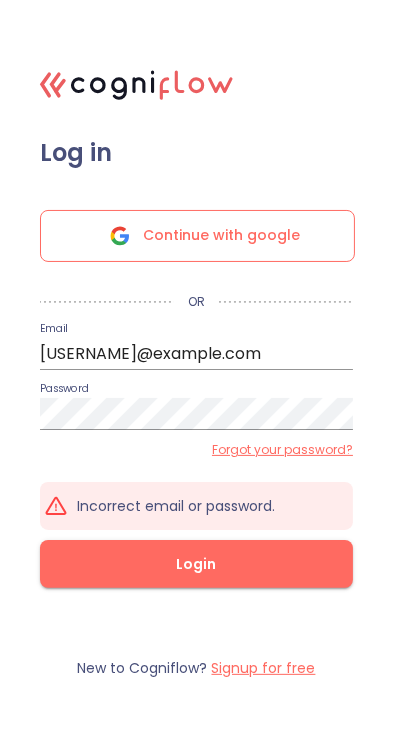 click on "Login" at bounding box center (196, 564) 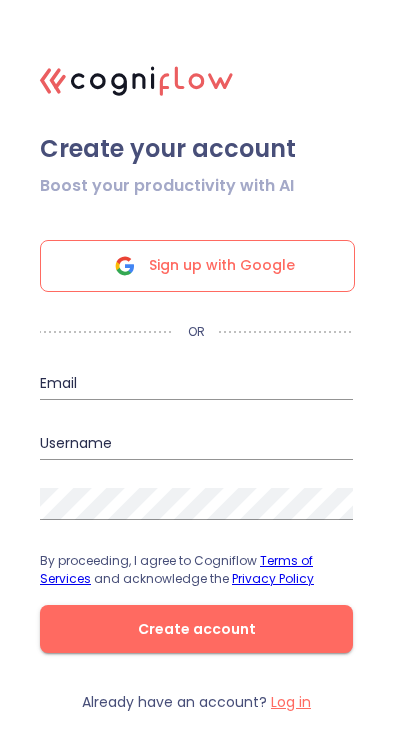 scroll, scrollTop: 0, scrollLeft: 0, axis: both 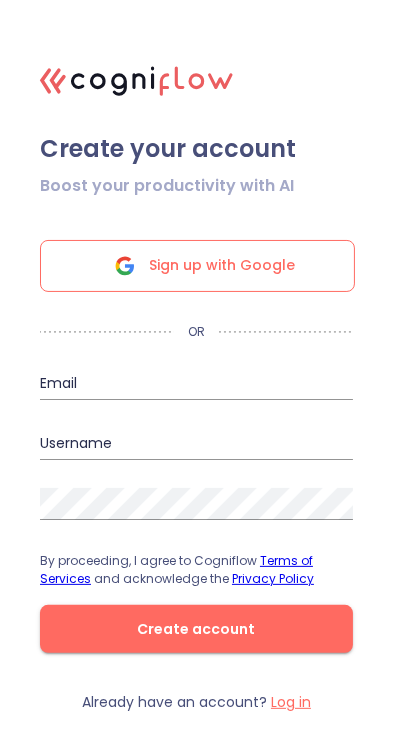 click at bounding box center [196, 332] 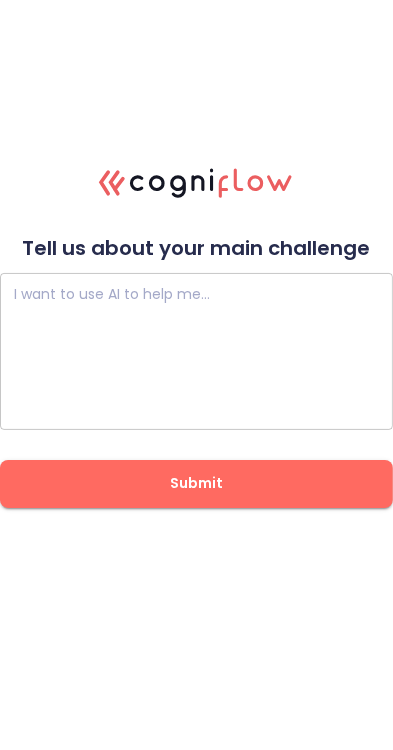 click at bounding box center [196, 351] 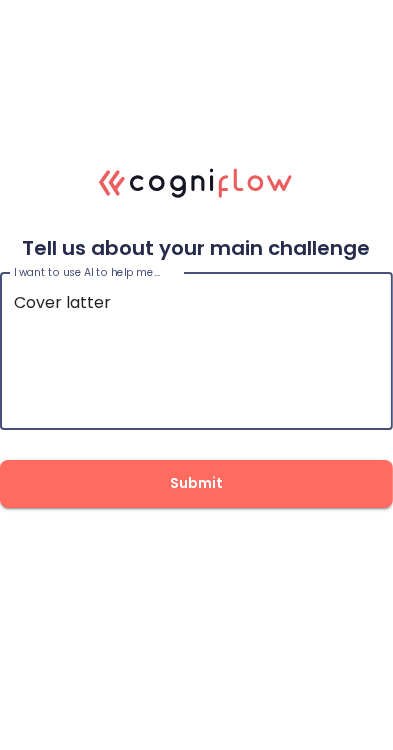 type on "Cover latter" 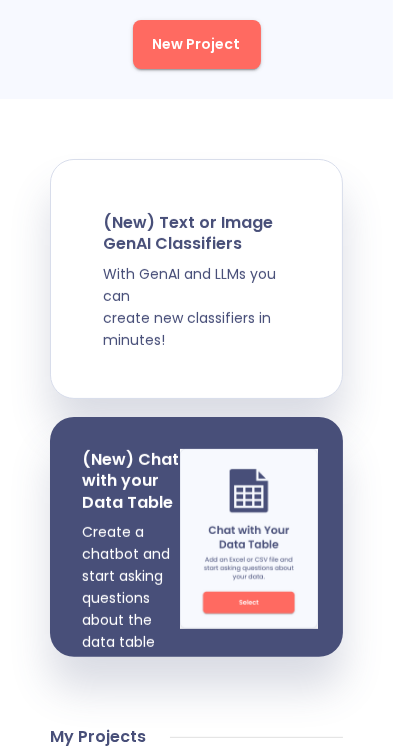 scroll, scrollTop: 0, scrollLeft: 0, axis: both 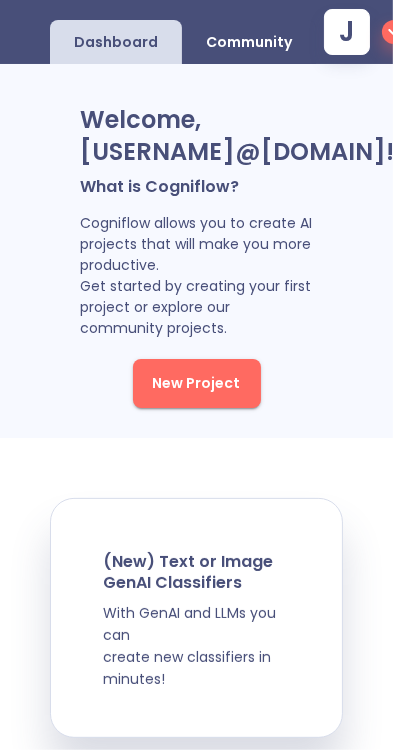 click on "New Project" at bounding box center [197, 383] 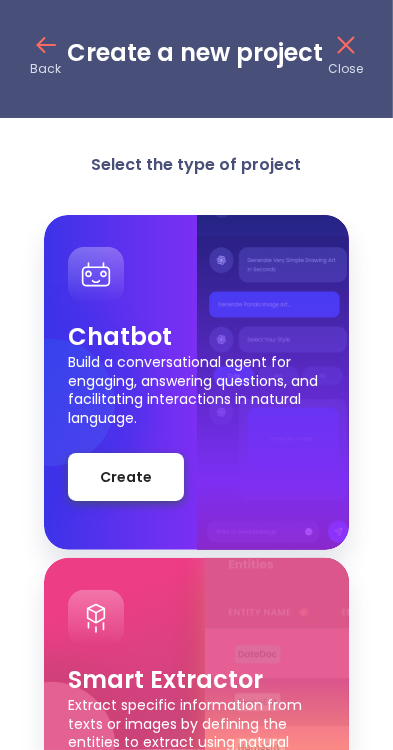 scroll, scrollTop: 12, scrollLeft: 0, axis: vertical 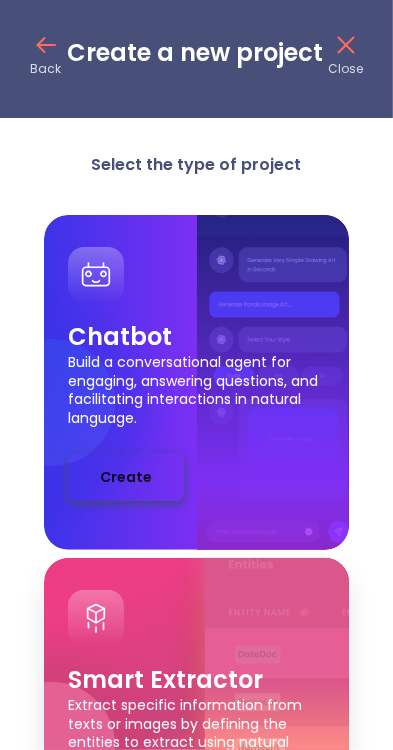 click on "Create" at bounding box center (126, 477) 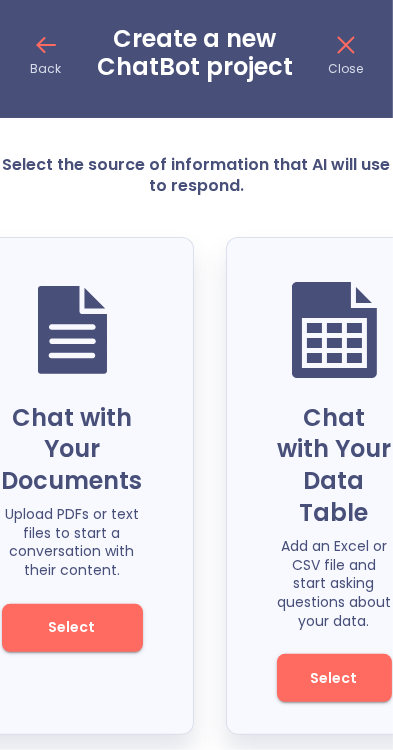 scroll, scrollTop: 0, scrollLeft: 0, axis: both 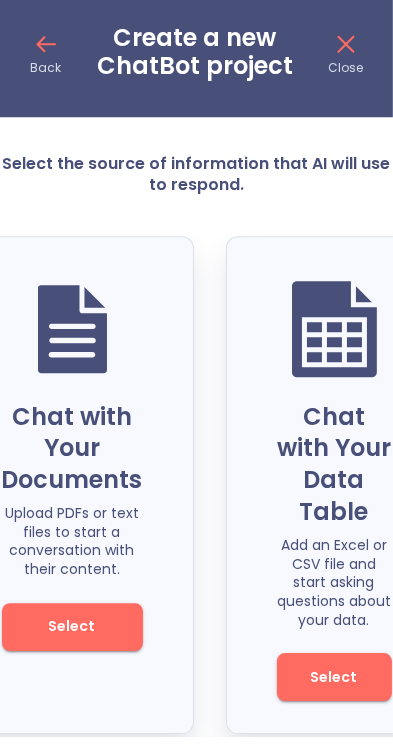 click on "Select" at bounding box center (72, 640) 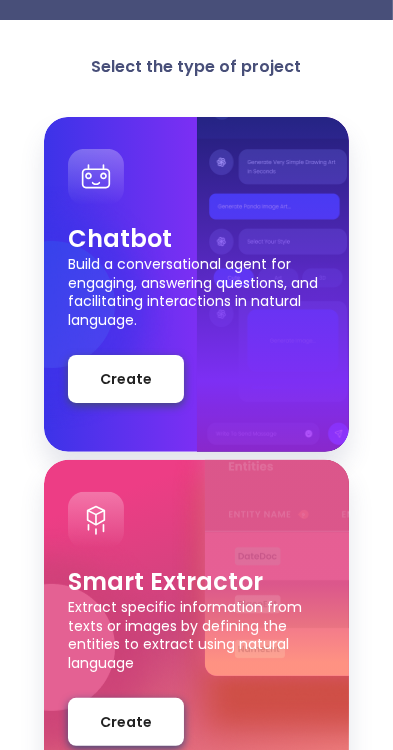 scroll, scrollTop: 0, scrollLeft: 0, axis: both 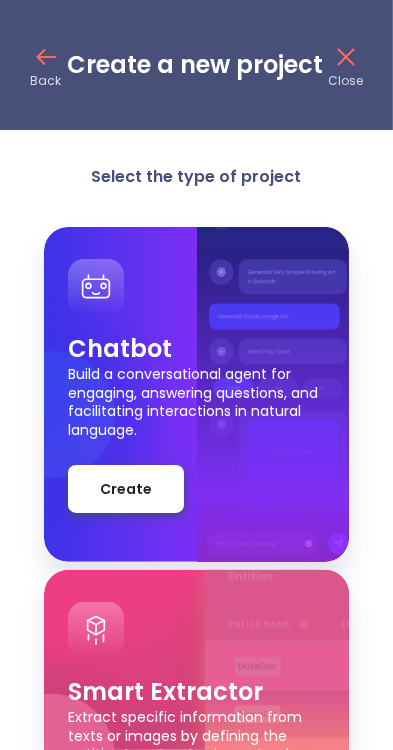 click 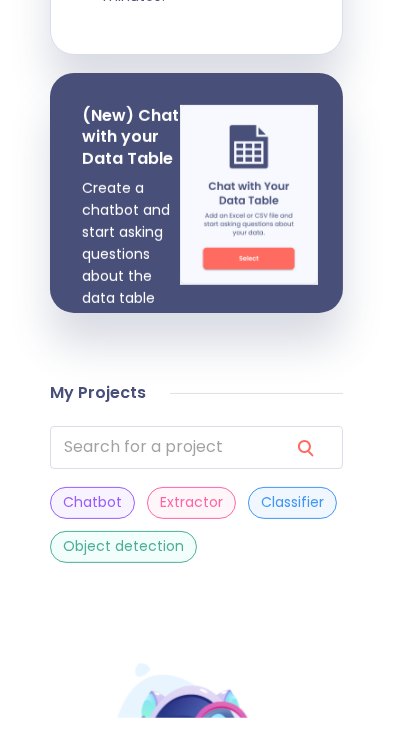 scroll, scrollTop: 653, scrollLeft: 0, axis: vertical 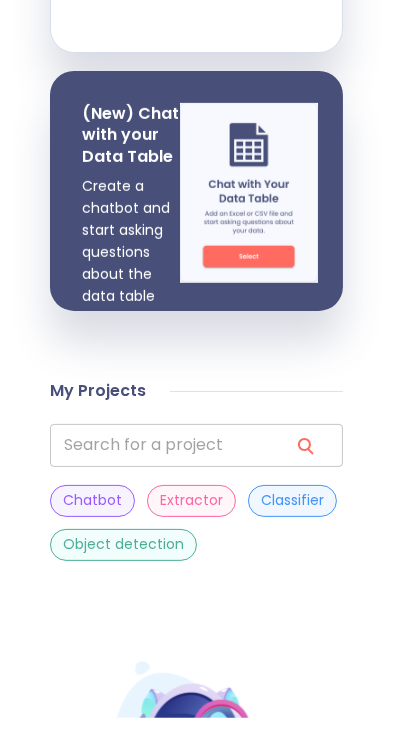 click at bounding box center [161, 477] 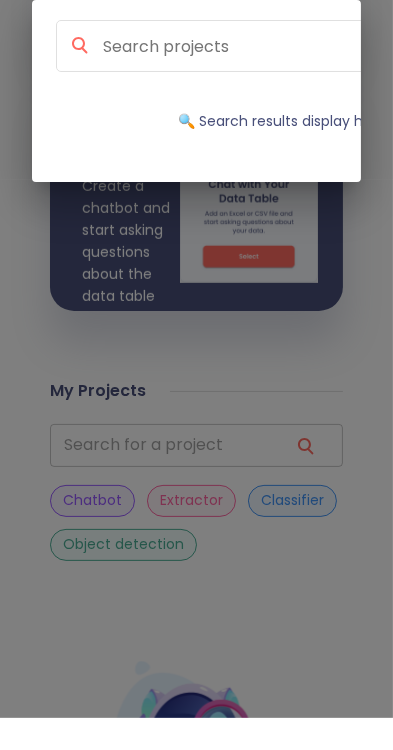 scroll, scrollTop: 0, scrollLeft: 68, axis: horizontal 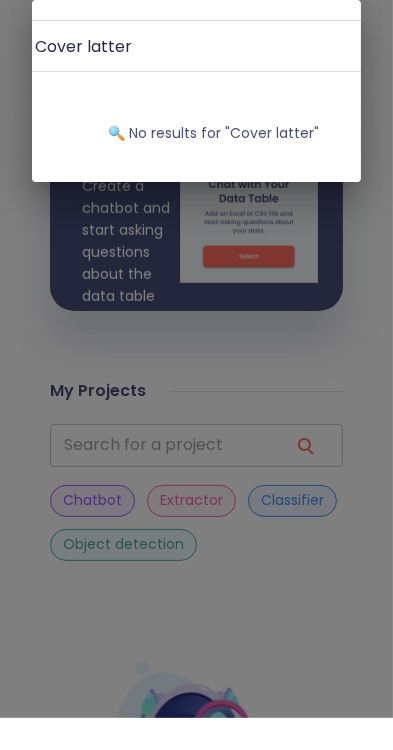 type on "Cover latter" 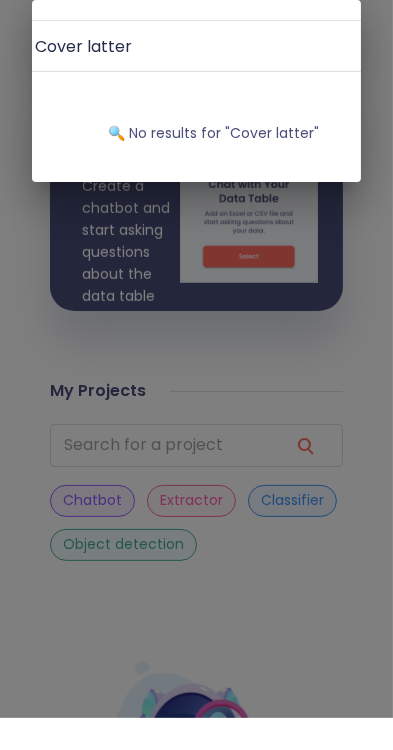 click on "Cover latter" at bounding box center (236, 78) 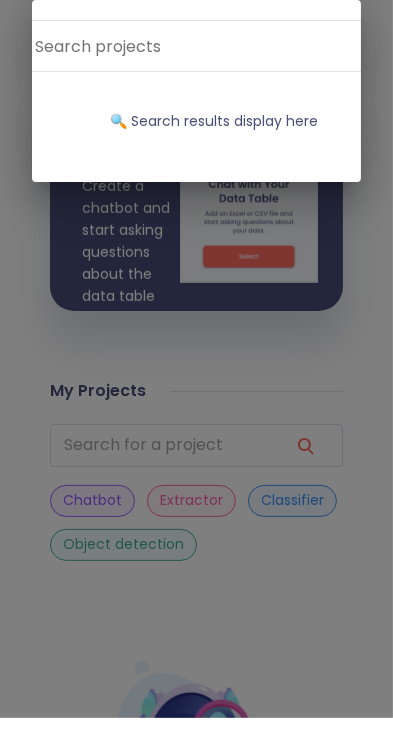 click at bounding box center (236, 78) 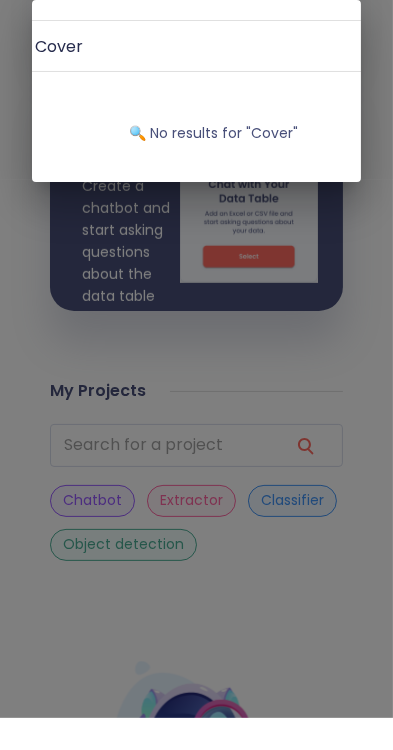type on "Cove" 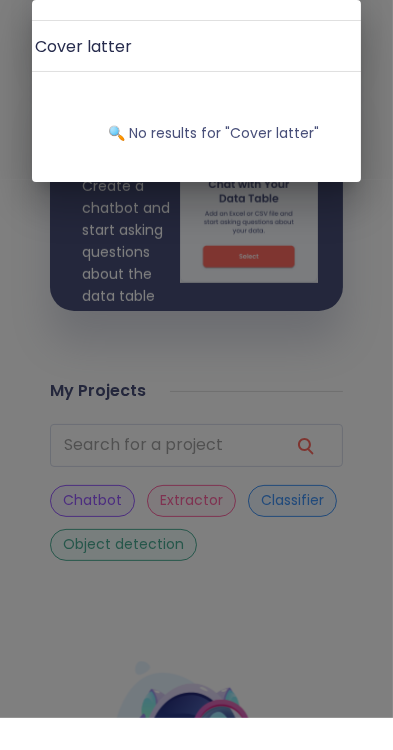 type on "Cover latter" 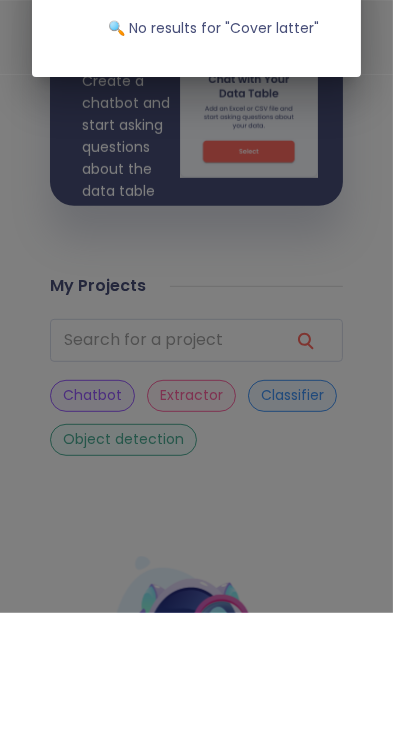 click on "Cover latter 🔍 No results for " Cover latter  "" at bounding box center [196, 375] 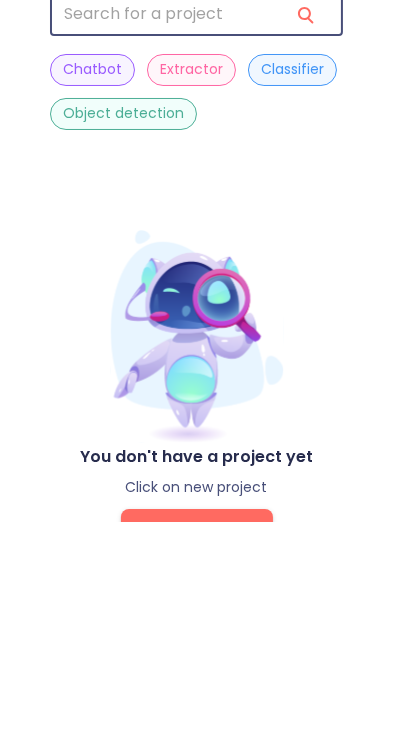 scroll, scrollTop: 888, scrollLeft: 0, axis: vertical 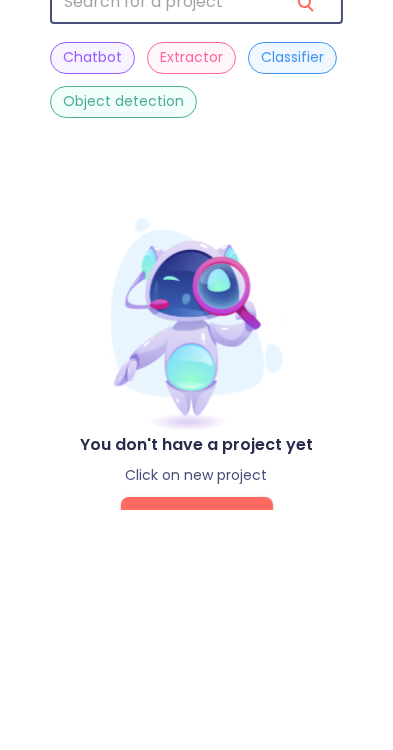 click on "New Project" at bounding box center (197, 761) 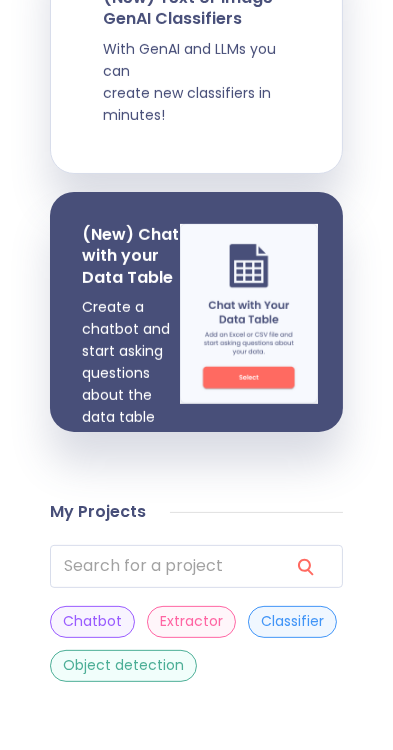 scroll, scrollTop: 532, scrollLeft: 0, axis: vertical 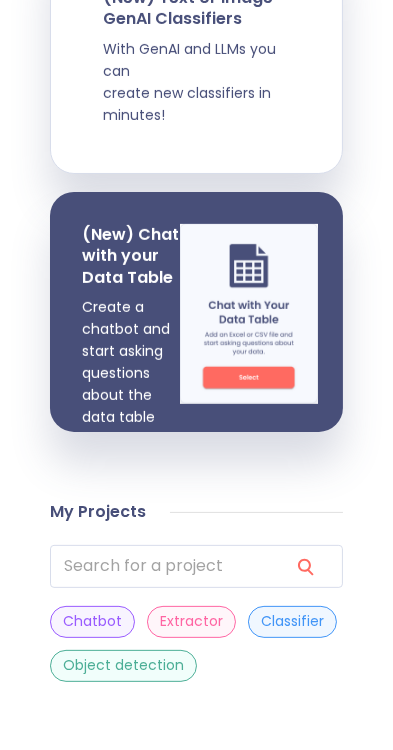click on "Classifier" at bounding box center (292, 653) 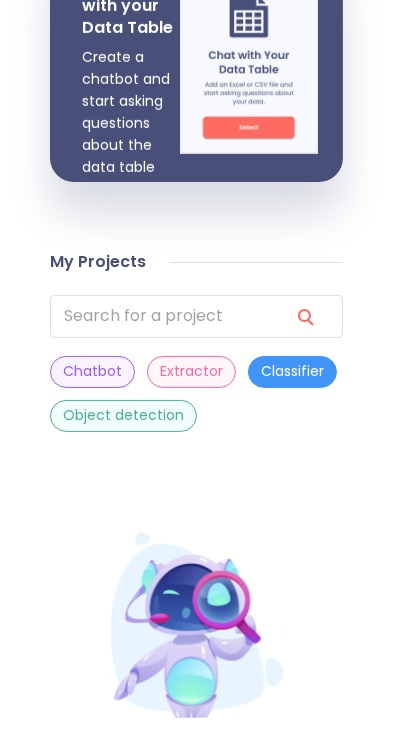 scroll, scrollTop: 783, scrollLeft: 0, axis: vertical 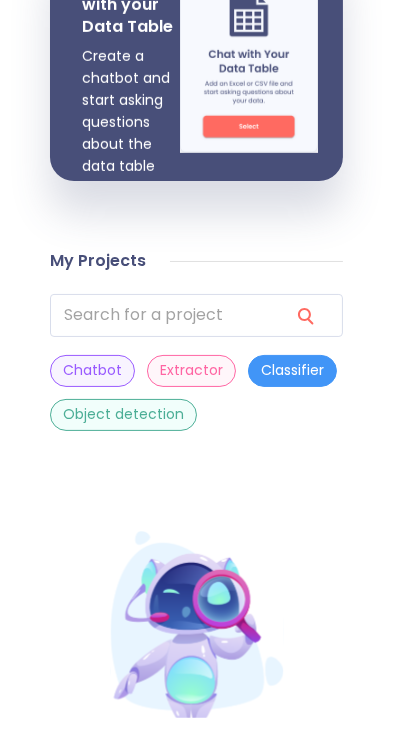 click on "Chatbot" at bounding box center [92, 402] 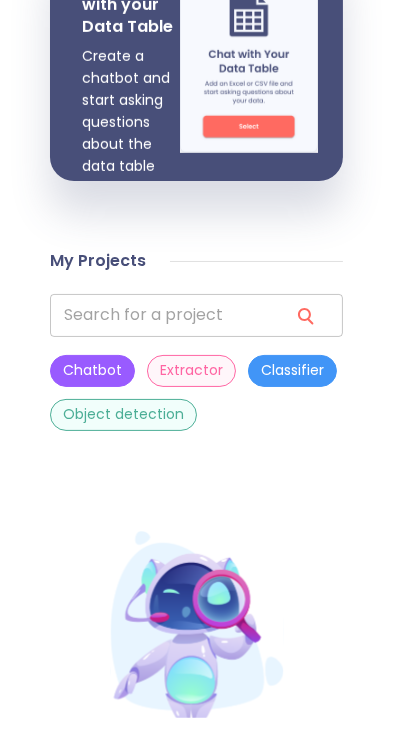 click at bounding box center [161, 347] 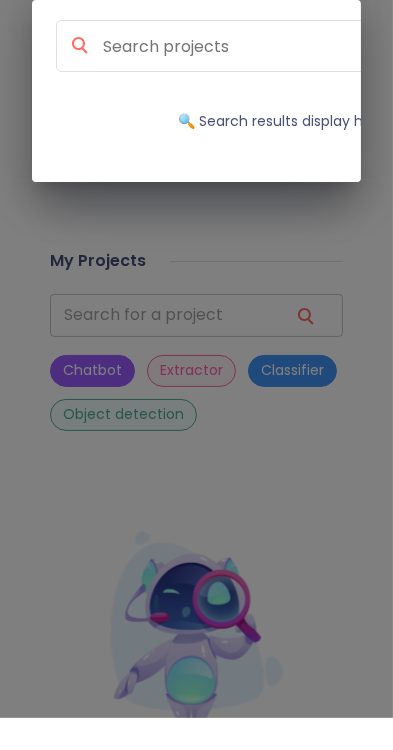scroll, scrollTop: 0, scrollLeft: 68, axis: horizontal 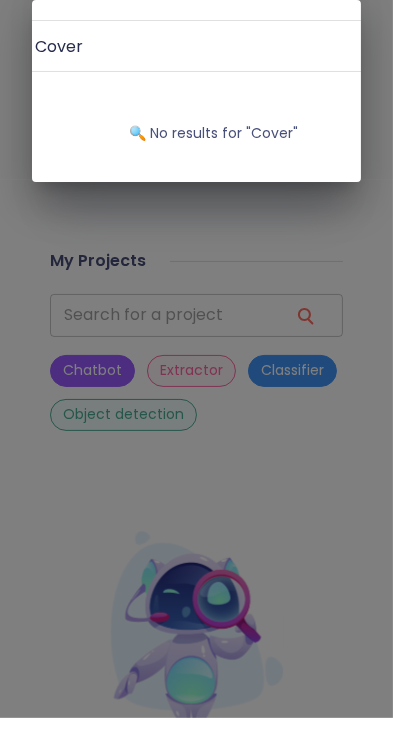 type on "Cover latter" 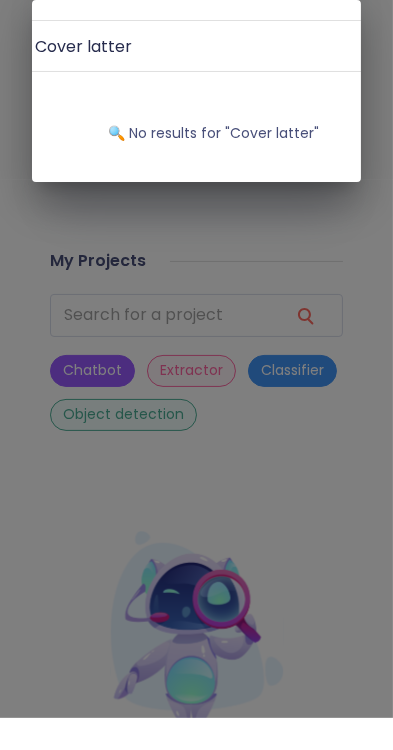 click on "Cover latter 🔍 No results for " Cover latter  "" at bounding box center [196, 375] 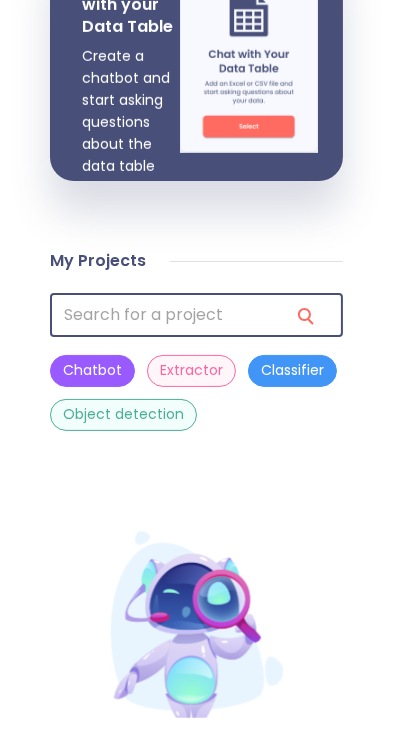 click on "Object detection" at bounding box center (123, 447) 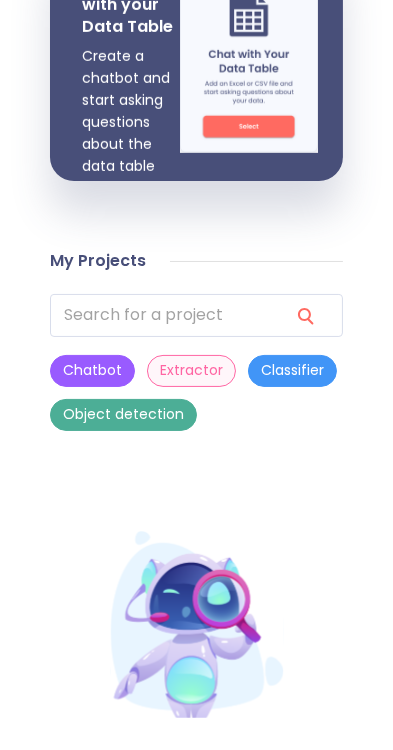 click on "Extractor" at bounding box center [191, 402] 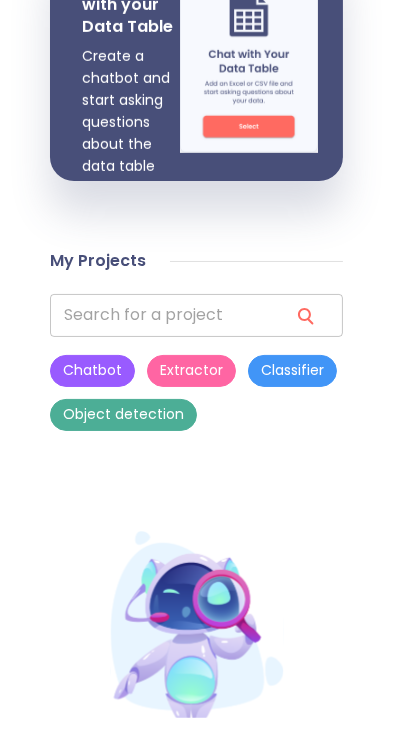 click at bounding box center (161, 347) 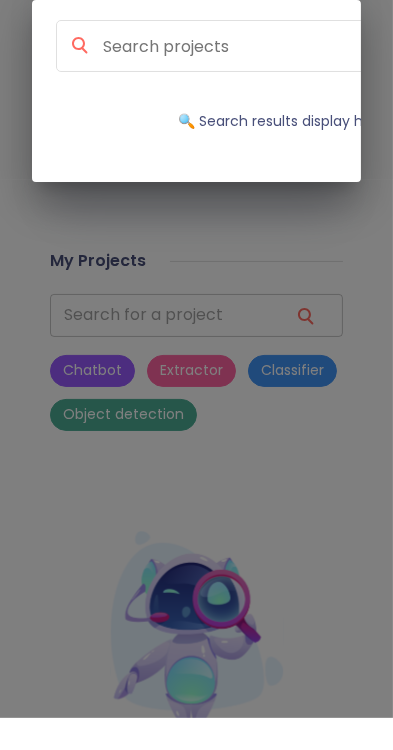 scroll, scrollTop: 0, scrollLeft: 68, axis: horizontal 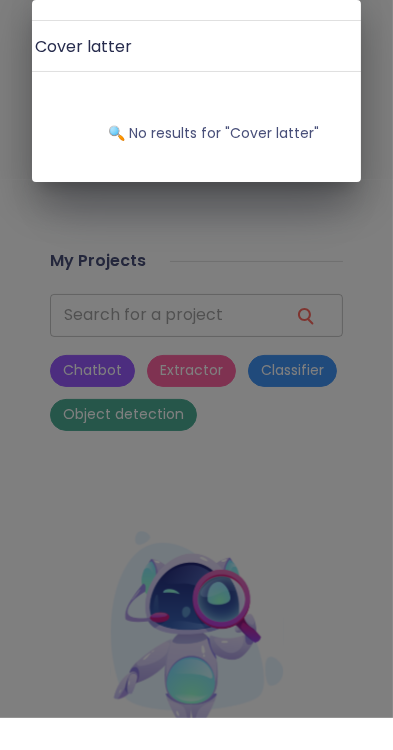 type on "Cover latter" 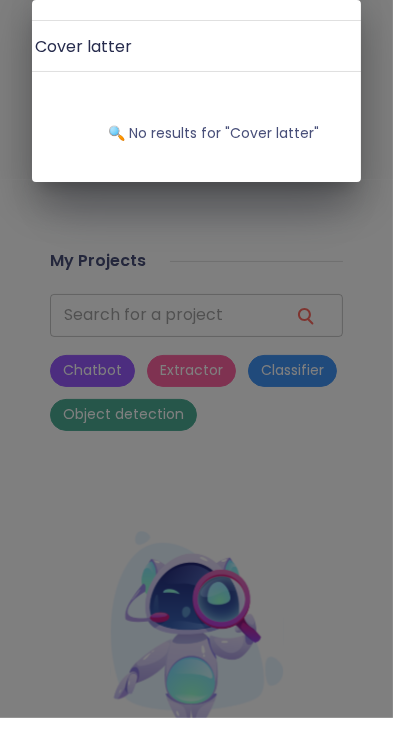 scroll, scrollTop: 0, scrollLeft: 0, axis: both 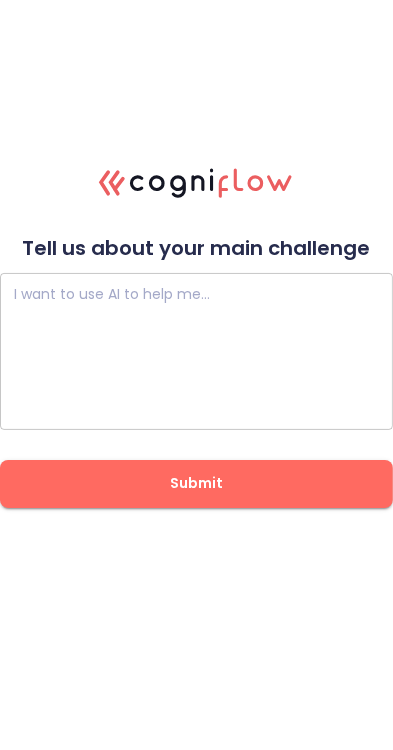 click at bounding box center (196, 351) 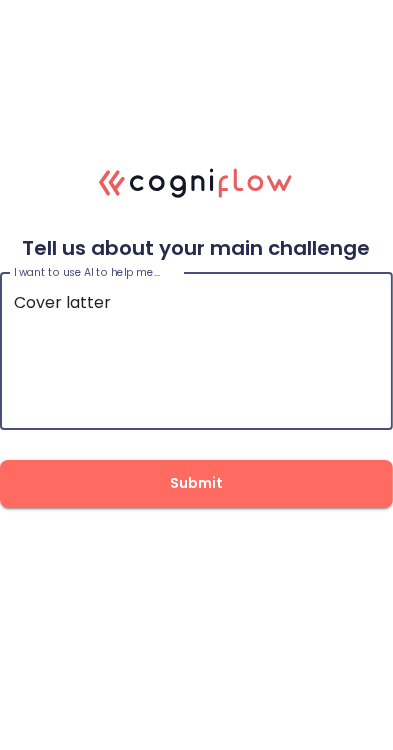 type on "Cover latter" 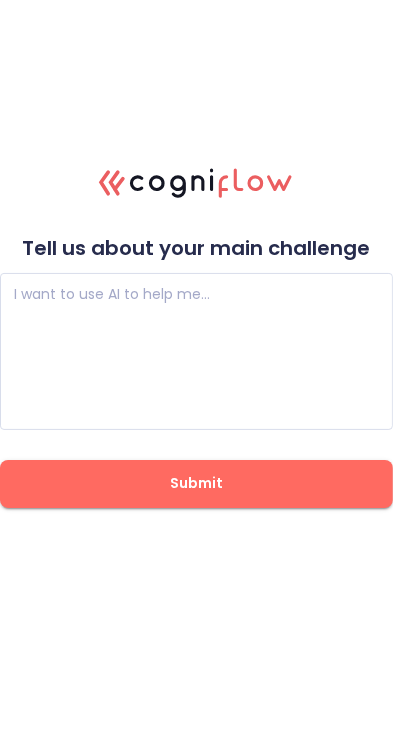 click on "Submit" at bounding box center (196, 484) 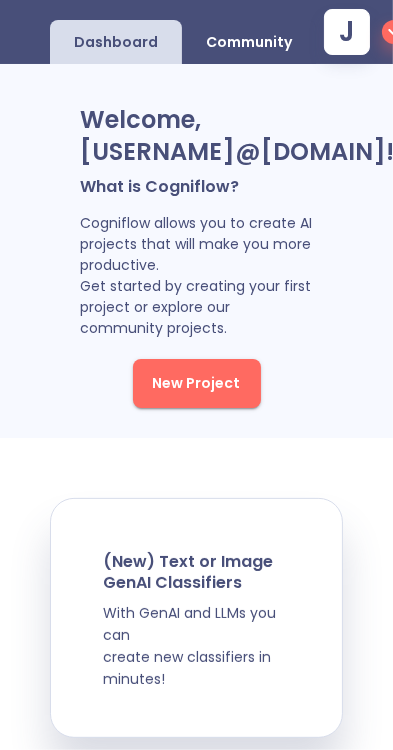 click on "Community" at bounding box center (249, 42) 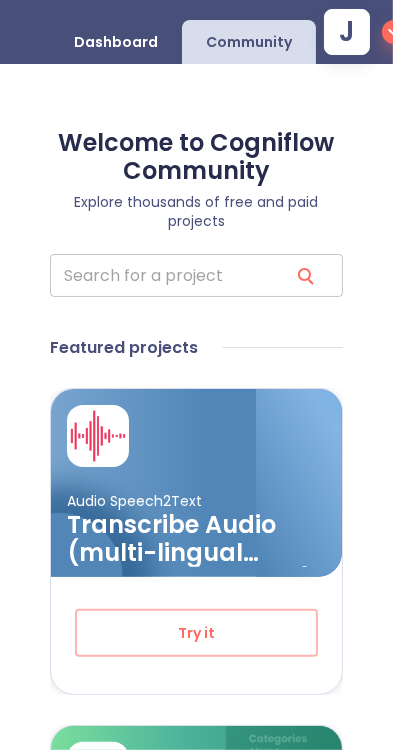 click at bounding box center (161, 275) 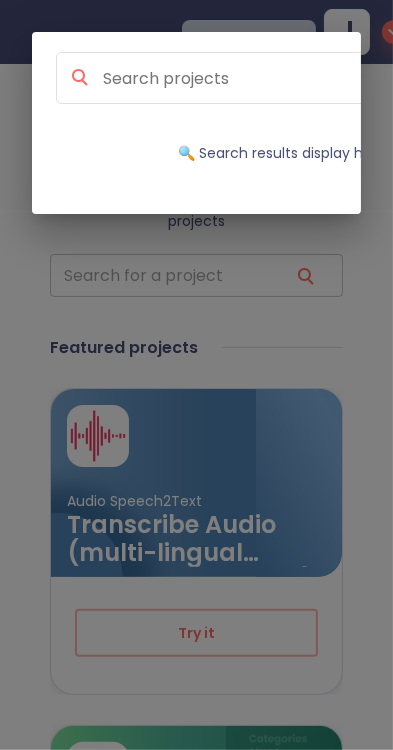scroll, scrollTop: 0, scrollLeft: 68, axis: horizontal 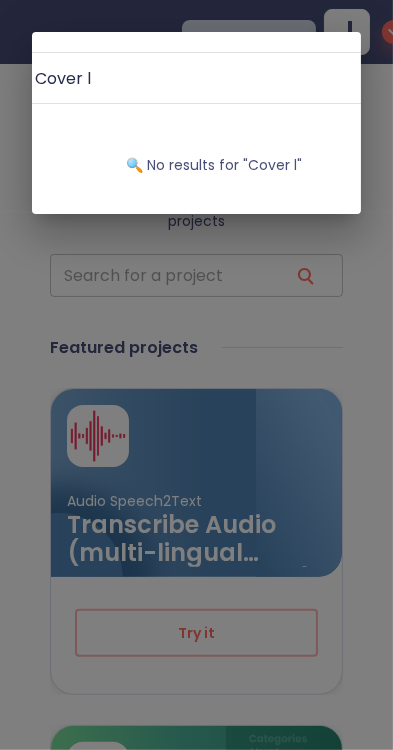 type on "Cover" 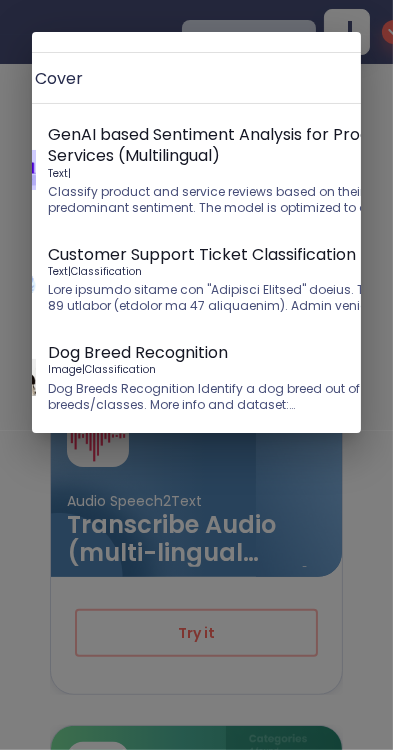 click on "Customer Support Ticket Classification" at bounding box center (240, 254) 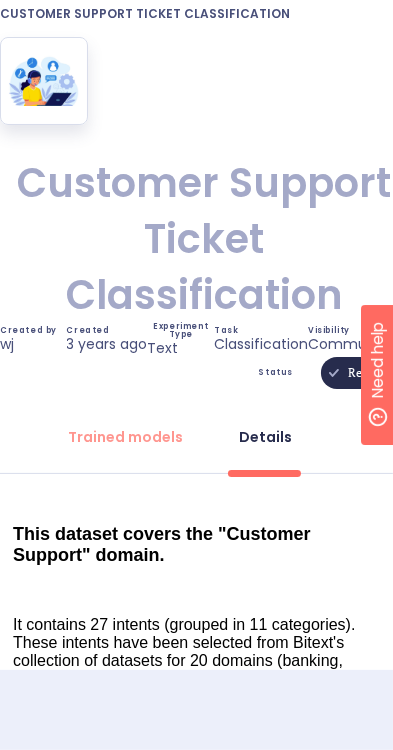 scroll, scrollTop: 0, scrollLeft: 0, axis: both 